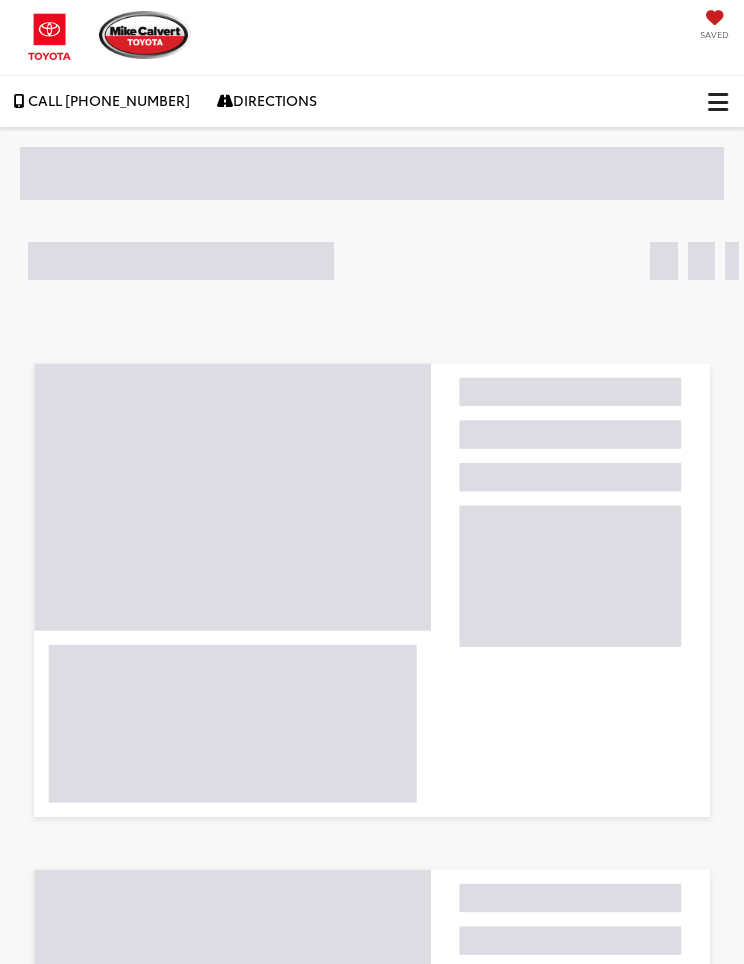 scroll, scrollTop: 0, scrollLeft: 0, axis: both 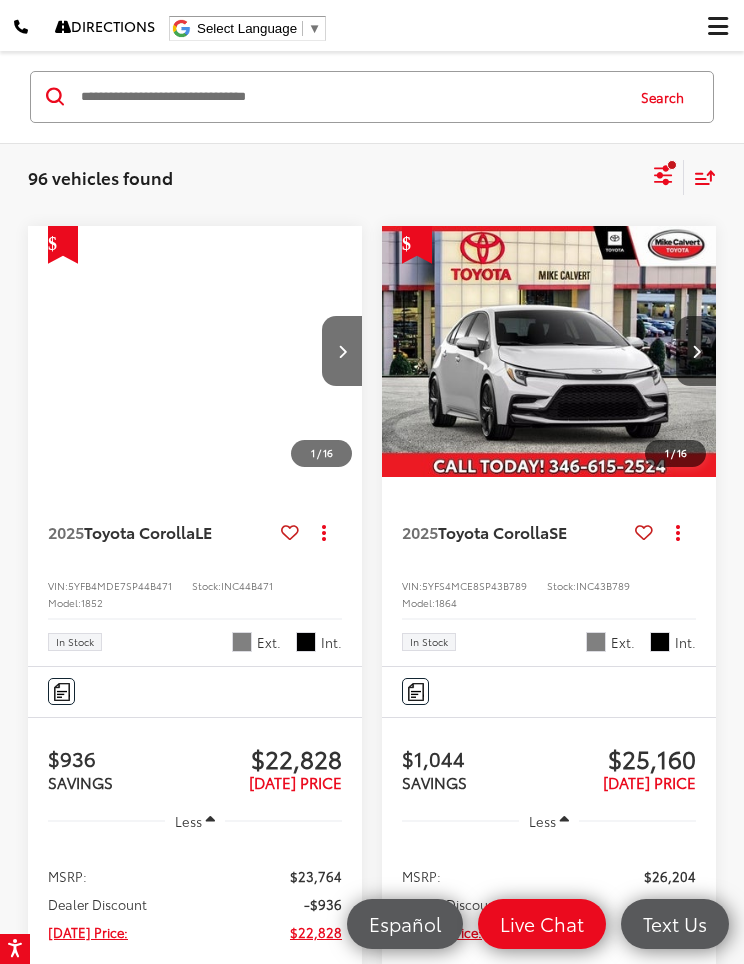 click at bounding box center [549, 352] 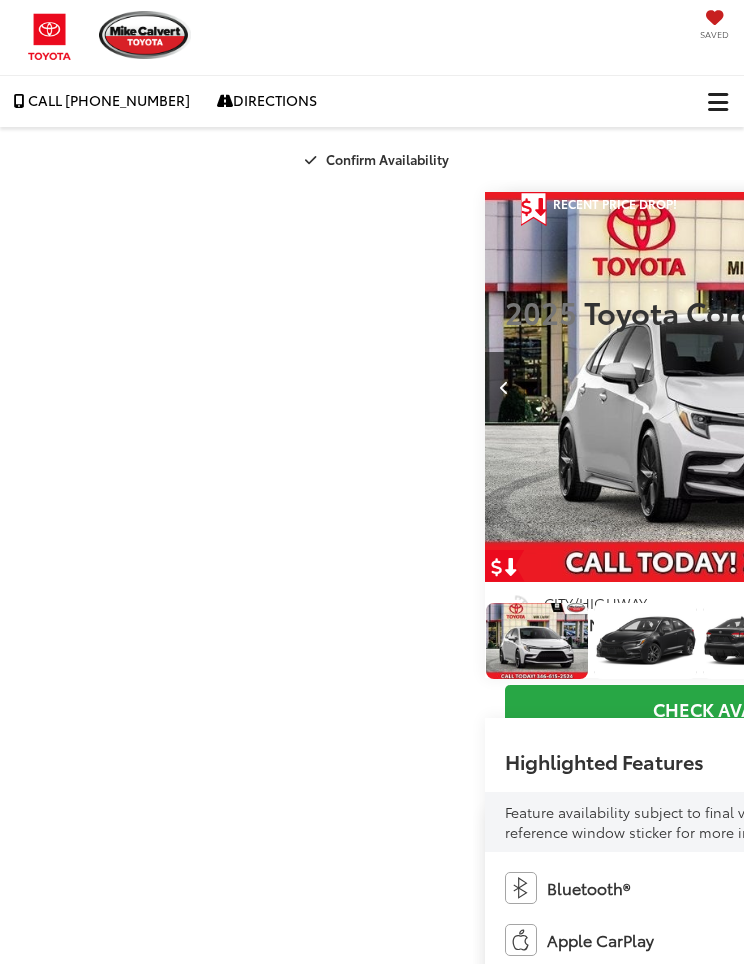 scroll, scrollTop: 0, scrollLeft: 0, axis: both 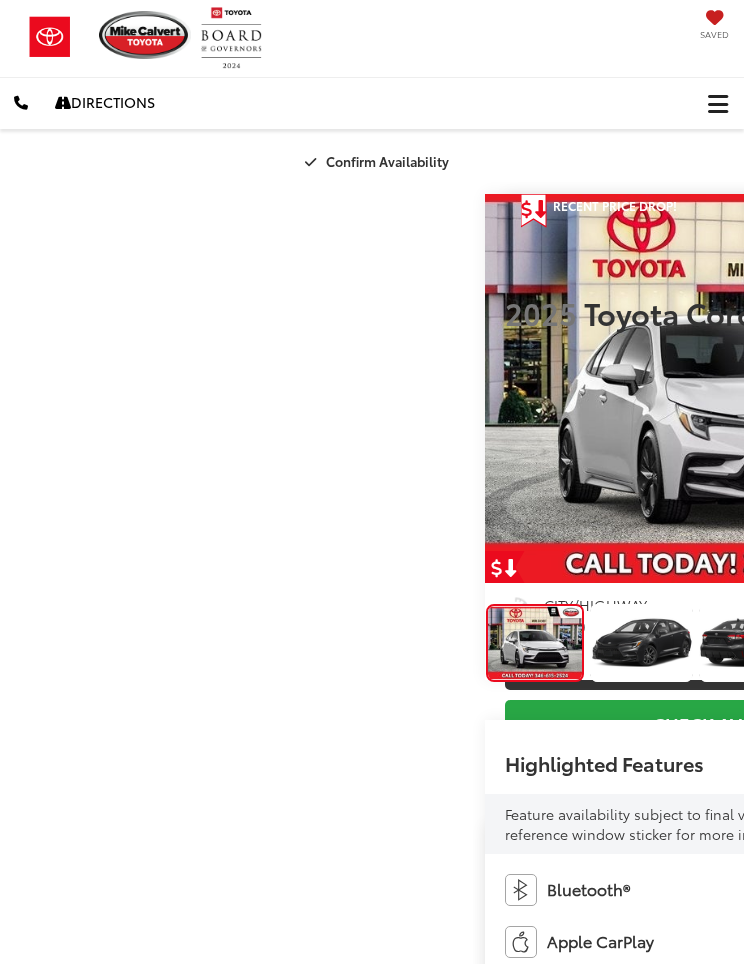 click at bounding box center [984, 388] 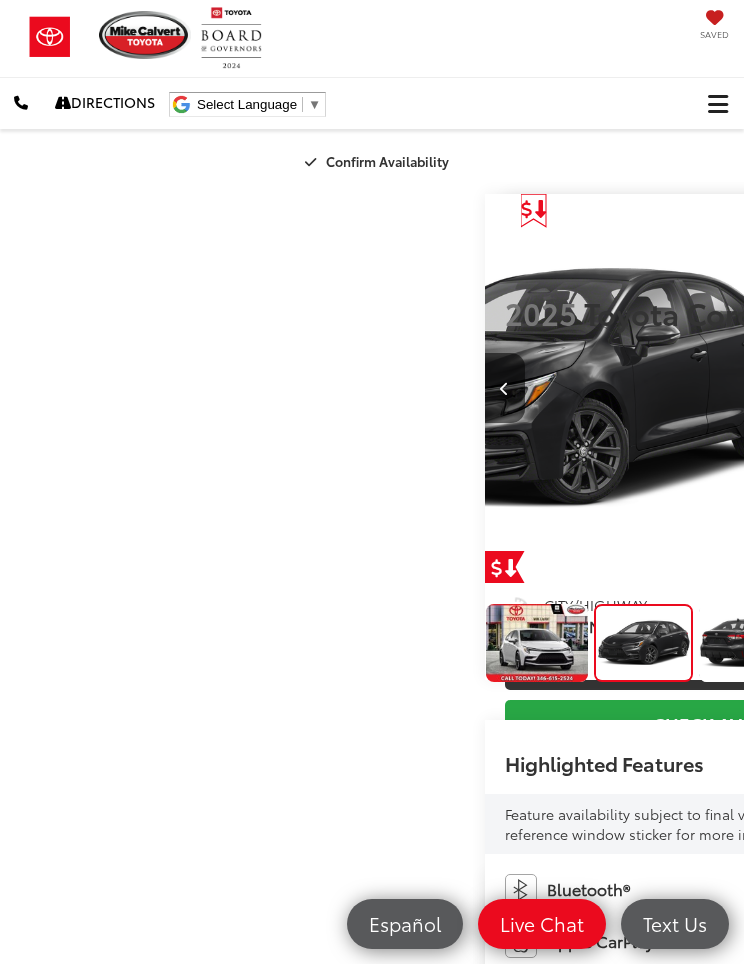 scroll, scrollTop: 0, scrollLeft: 744, axis: horizontal 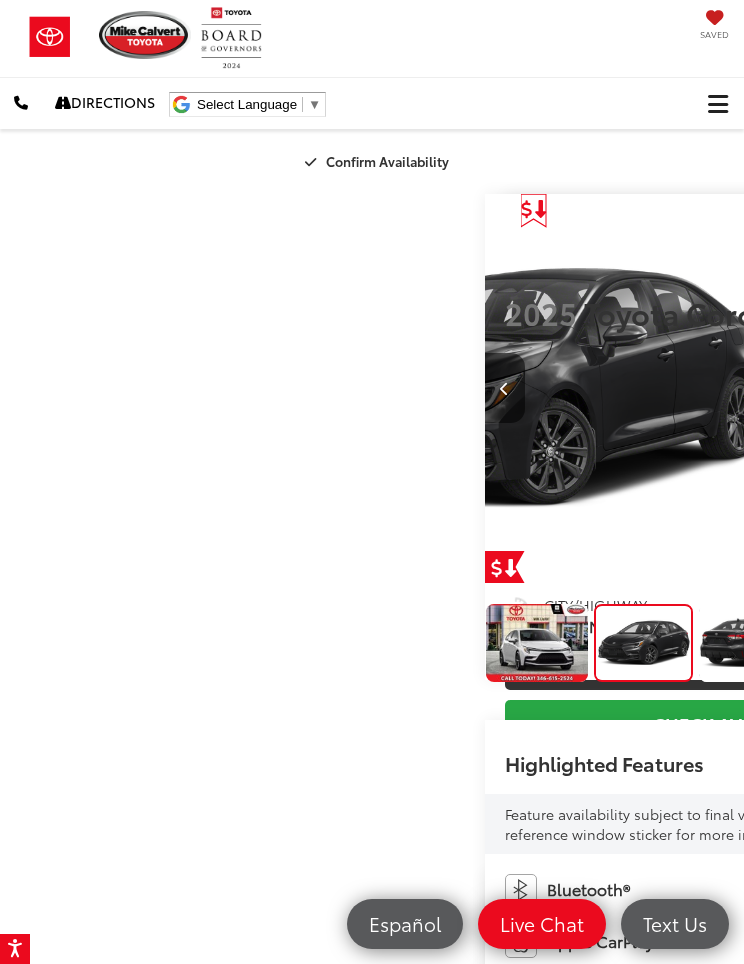 click at bounding box center (984, 388) 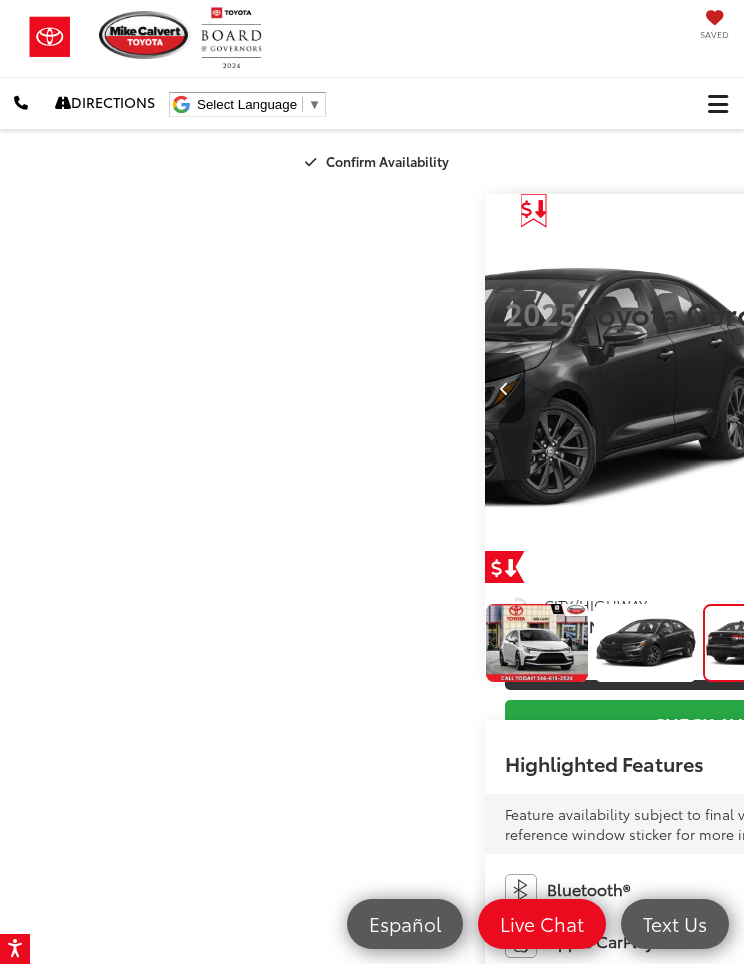scroll, scrollTop: 0, scrollLeft: 1325, axis: horizontal 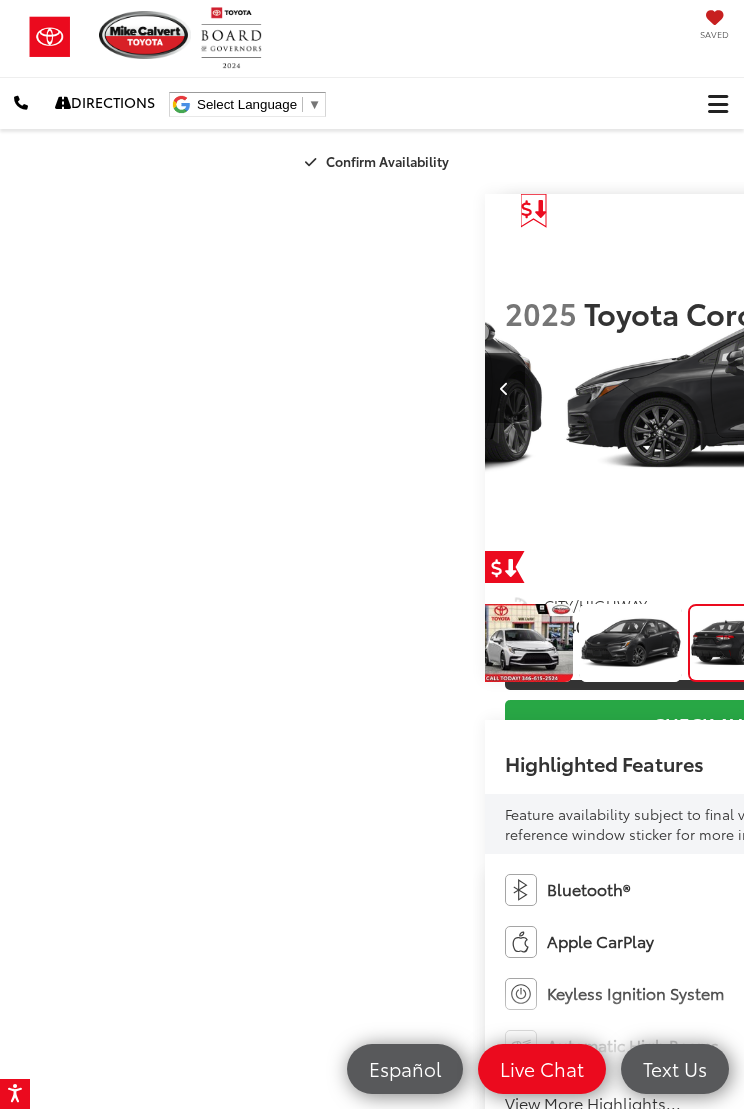 click at bounding box center (521, 643) 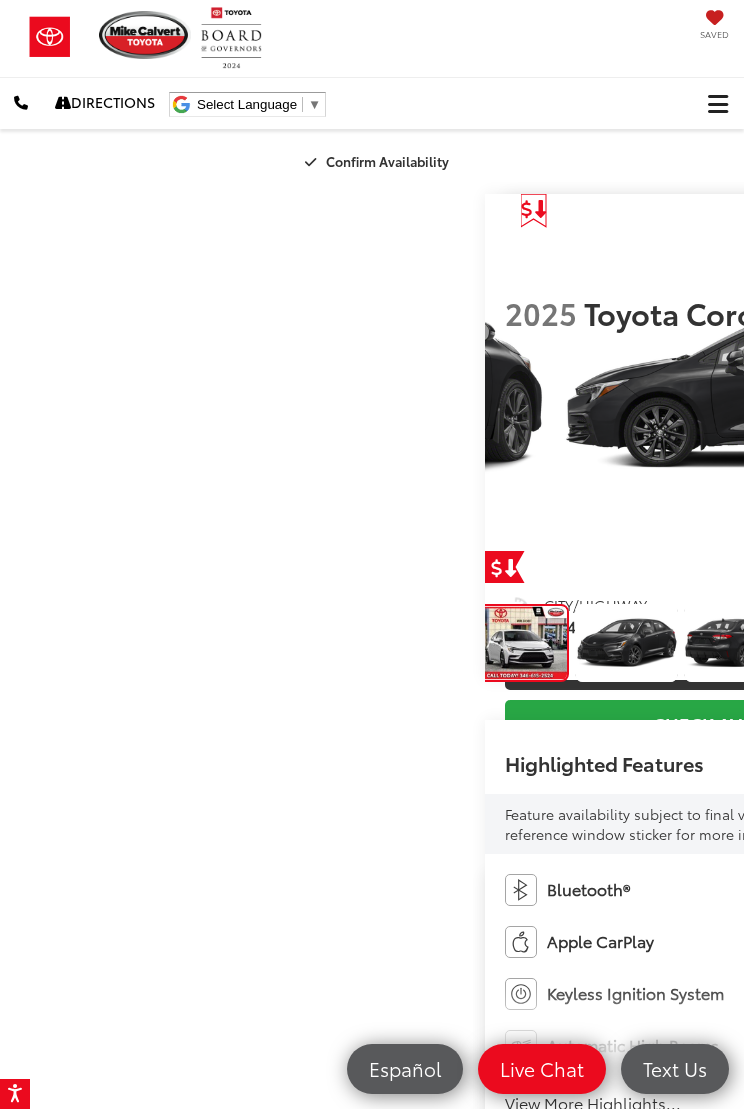 scroll, scrollTop: 0, scrollLeft: 255, axis: horizontal 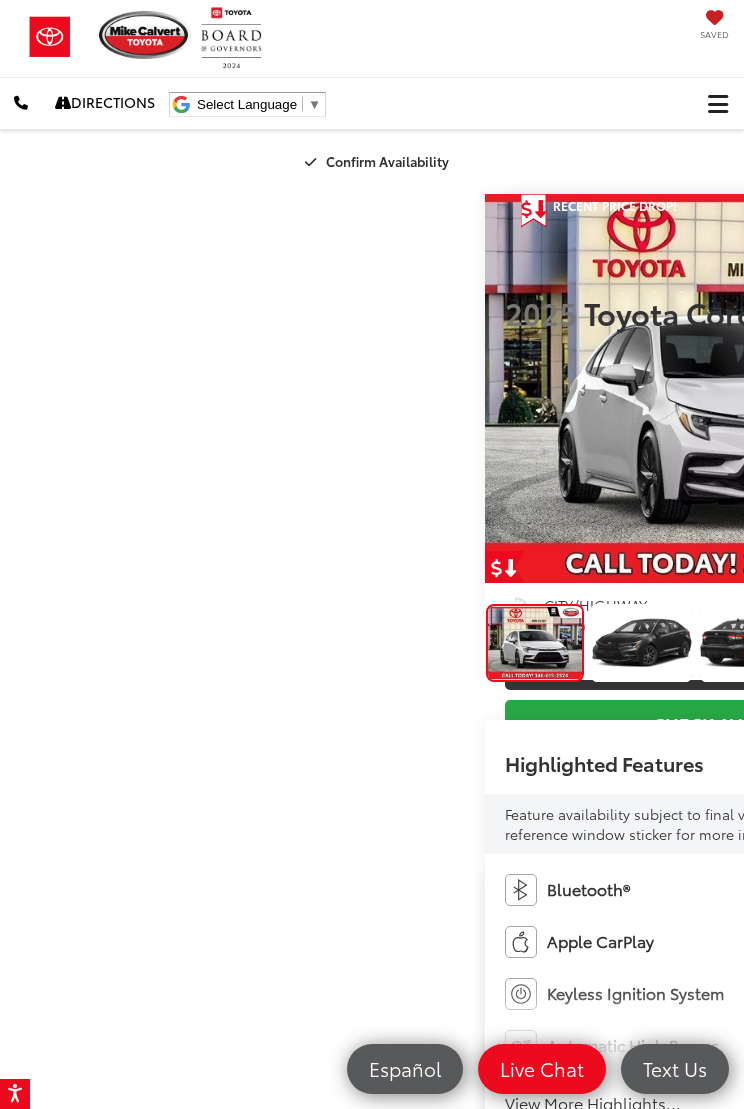 click at bounding box center [984, 388] 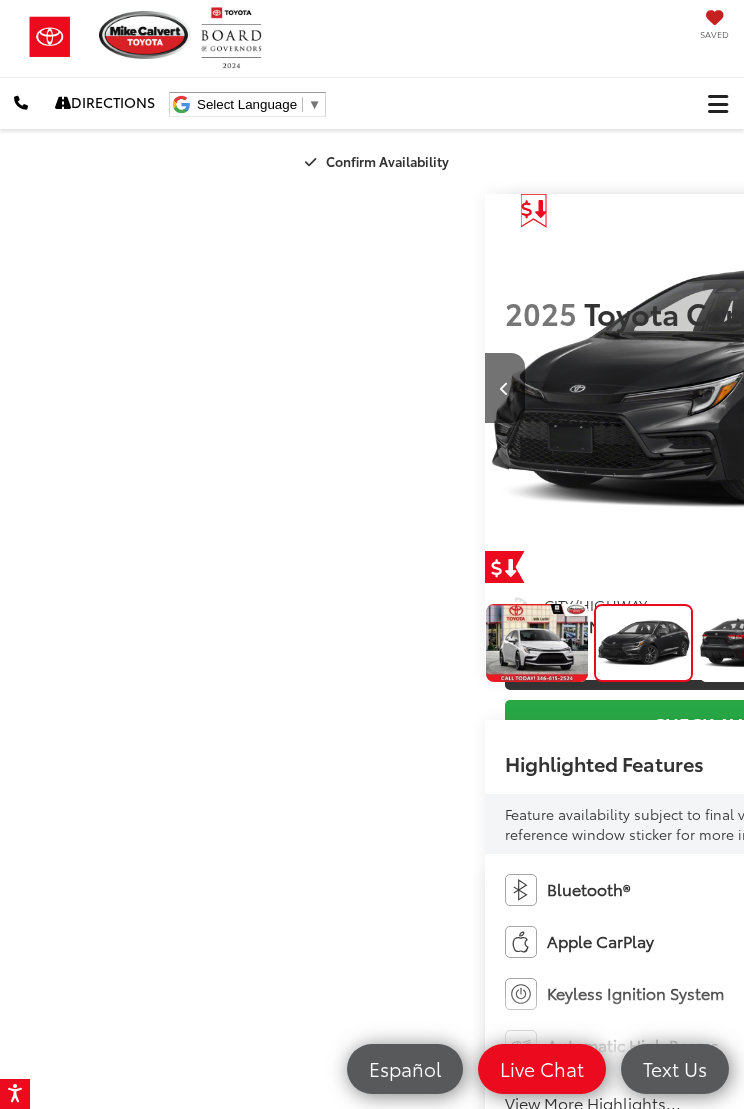 scroll, scrollTop: 0, scrollLeft: 744, axis: horizontal 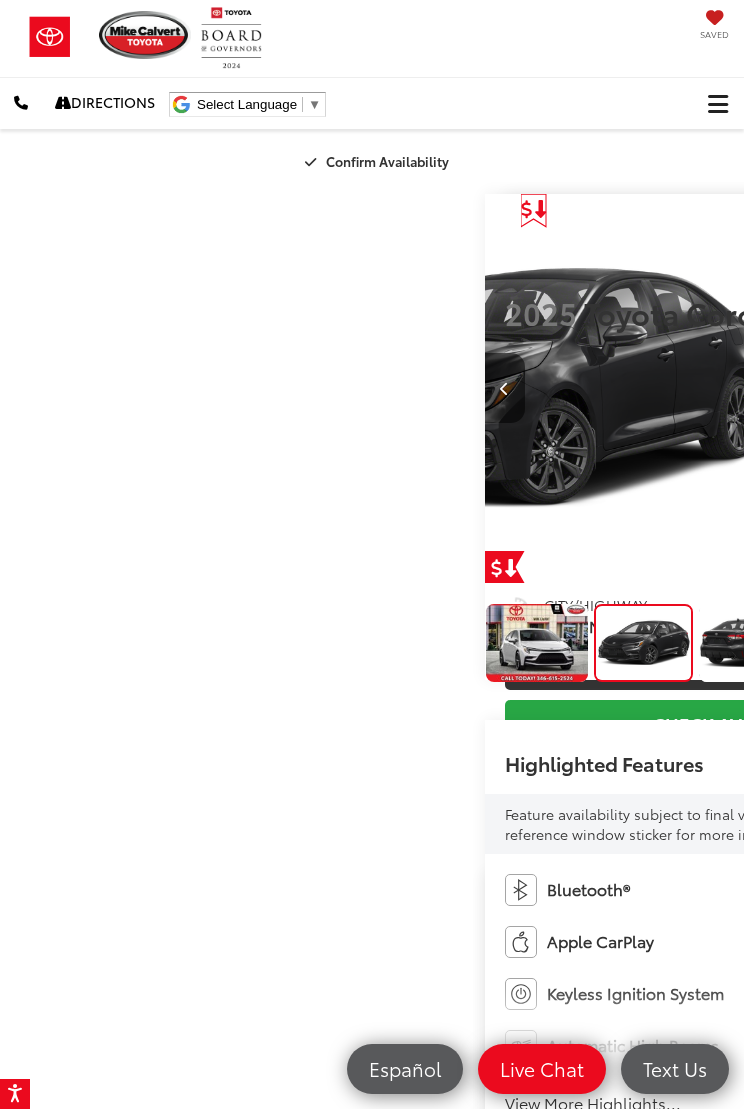 click at bounding box center [983, 389] 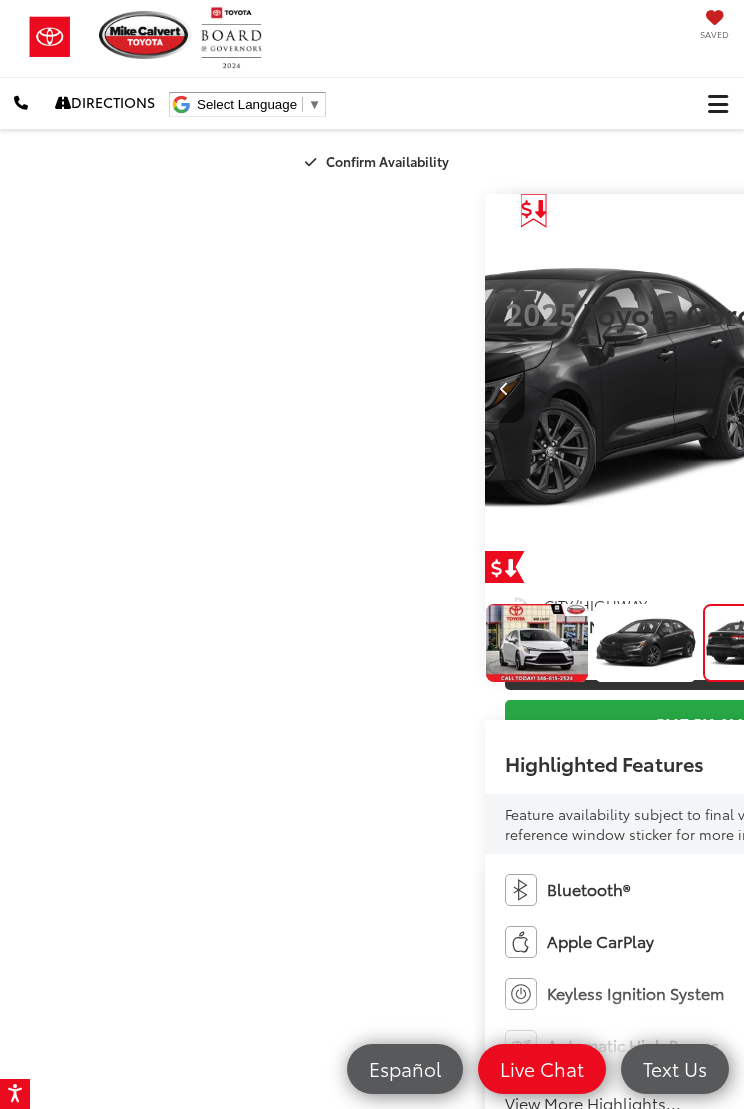 scroll, scrollTop: 0, scrollLeft: 1404, axis: horizontal 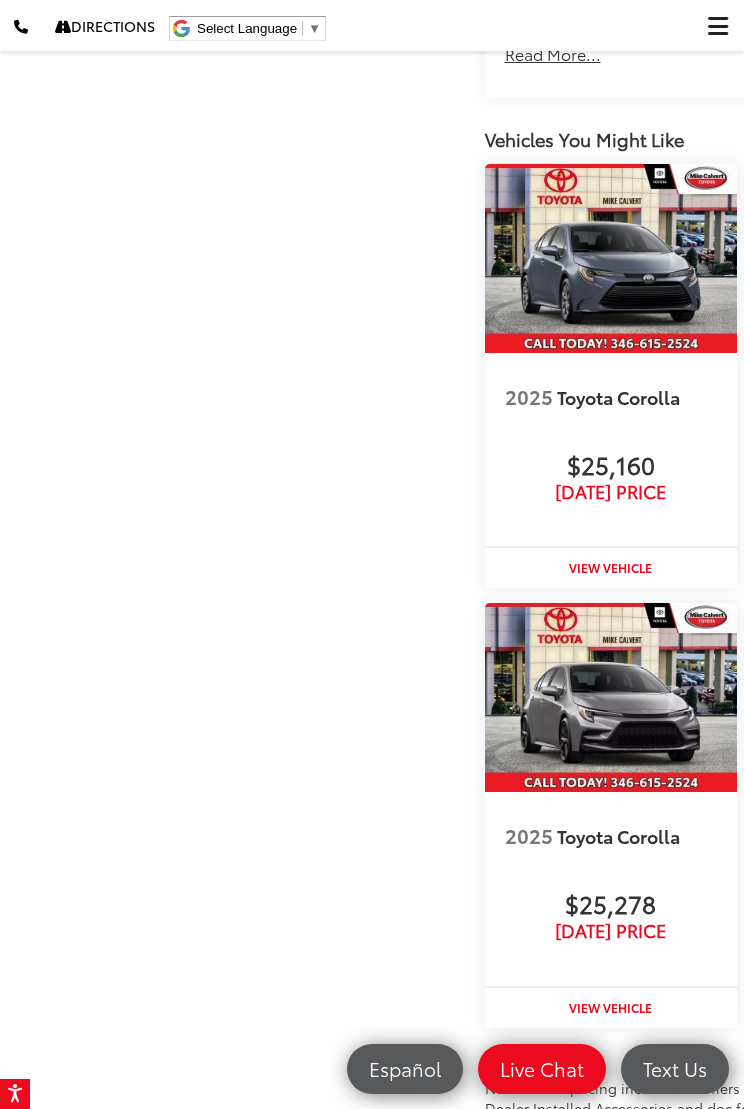 click on "Read More..." at bounding box center (553, -867) 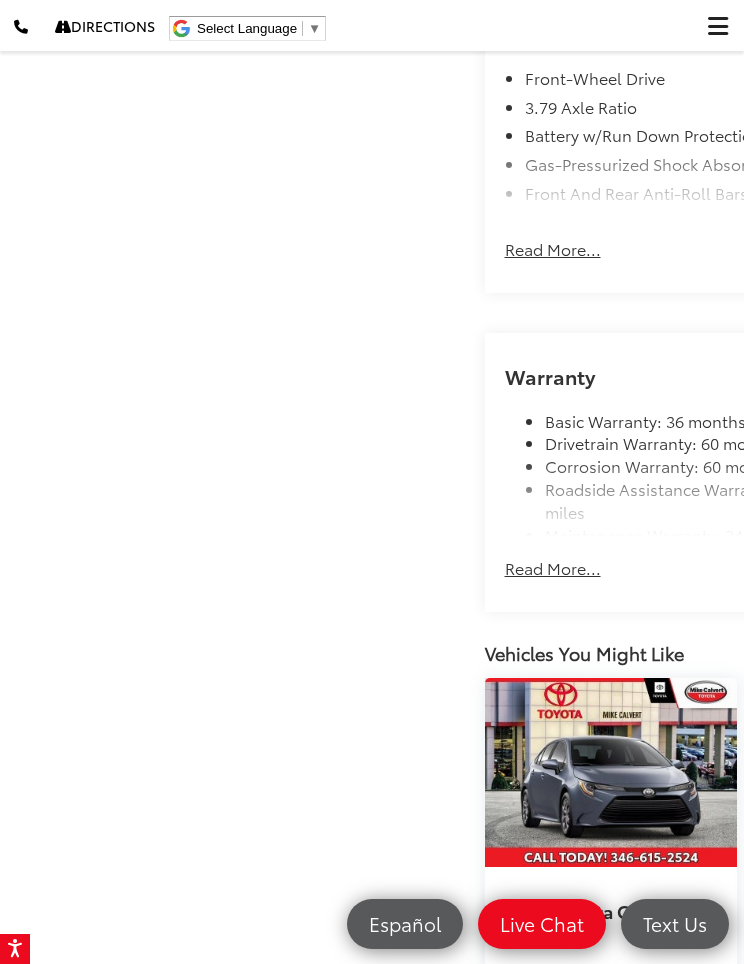 scroll, scrollTop: 1782, scrollLeft: 0, axis: vertical 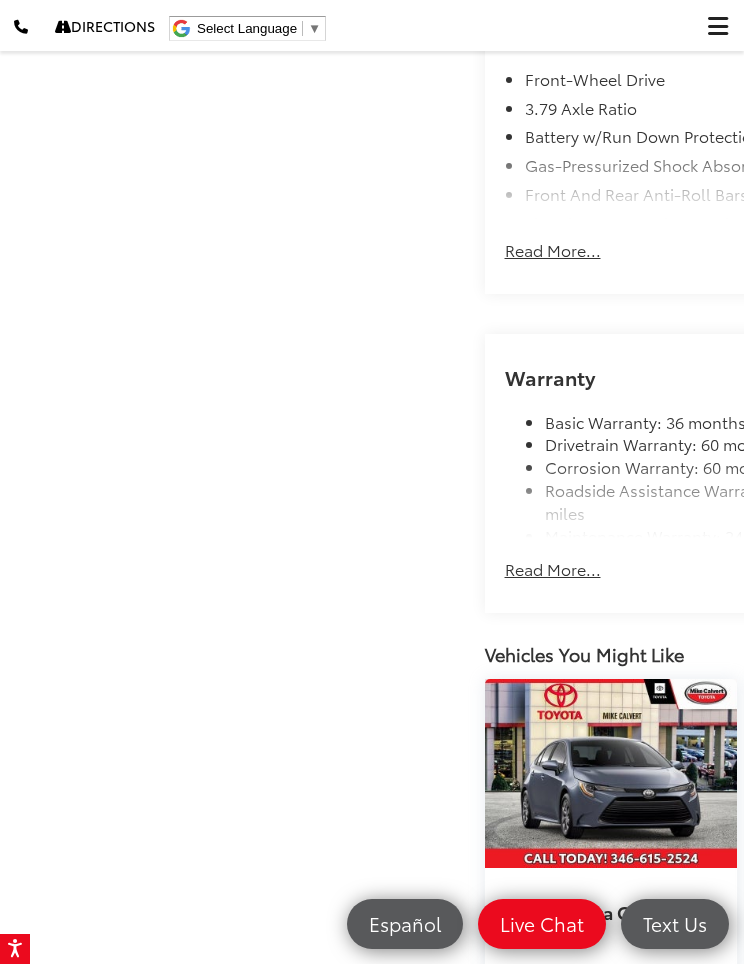 click on "Mike Calvert Toyota
New Vehicles
2025
Toyota
Corolla
SE
Confirm Availability
Photos
3
/
16
Load More Photos
2025   Toyota Corolla
1
/
16" at bounding box center [372, 139] 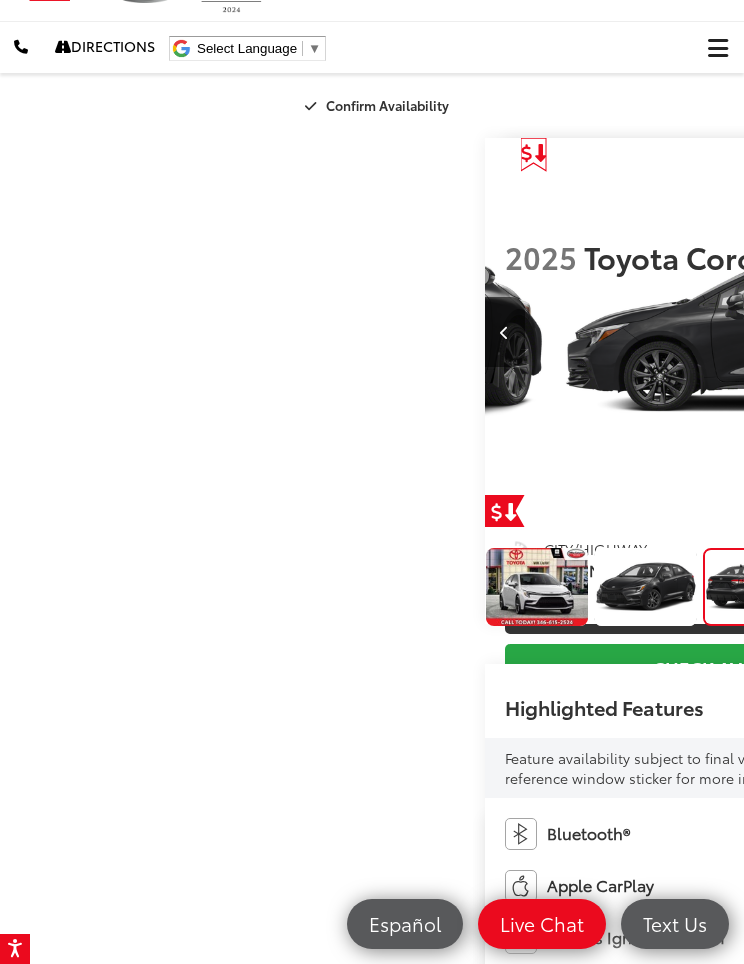 scroll, scrollTop: 0, scrollLeft: 0, axis: both 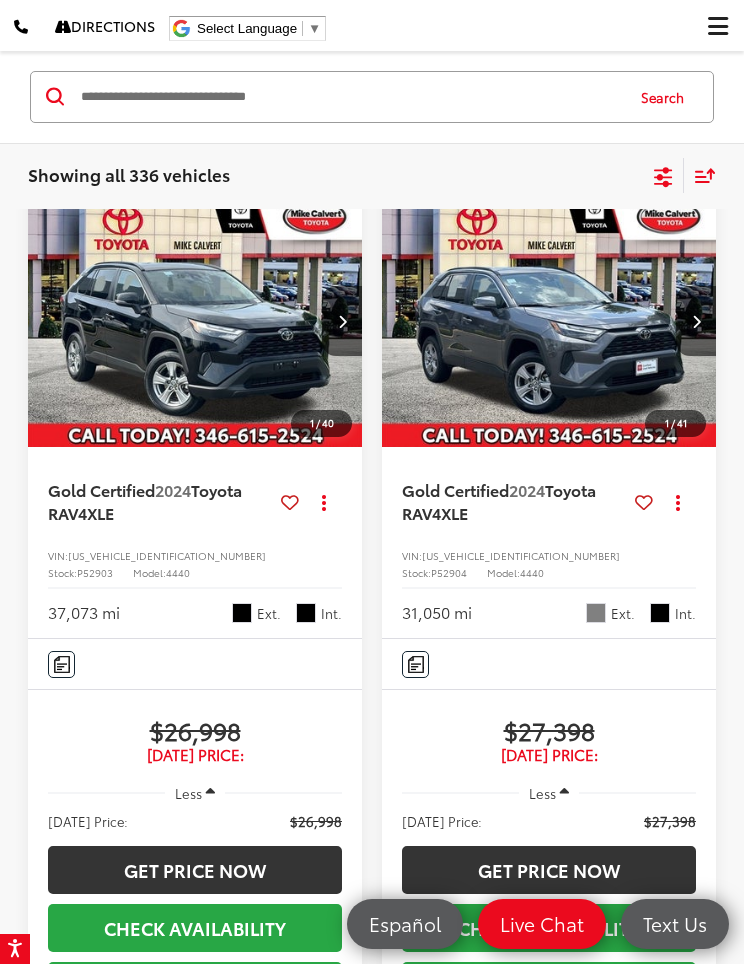 click at bounding box center [350, 96] 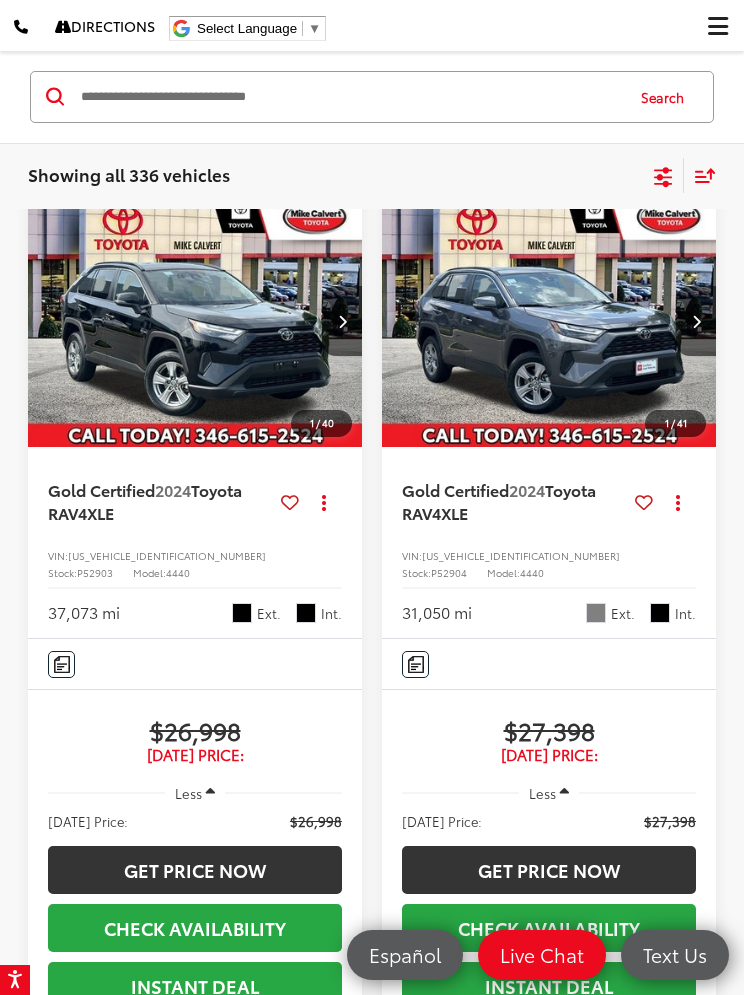 click at bounding box center [350, 96] 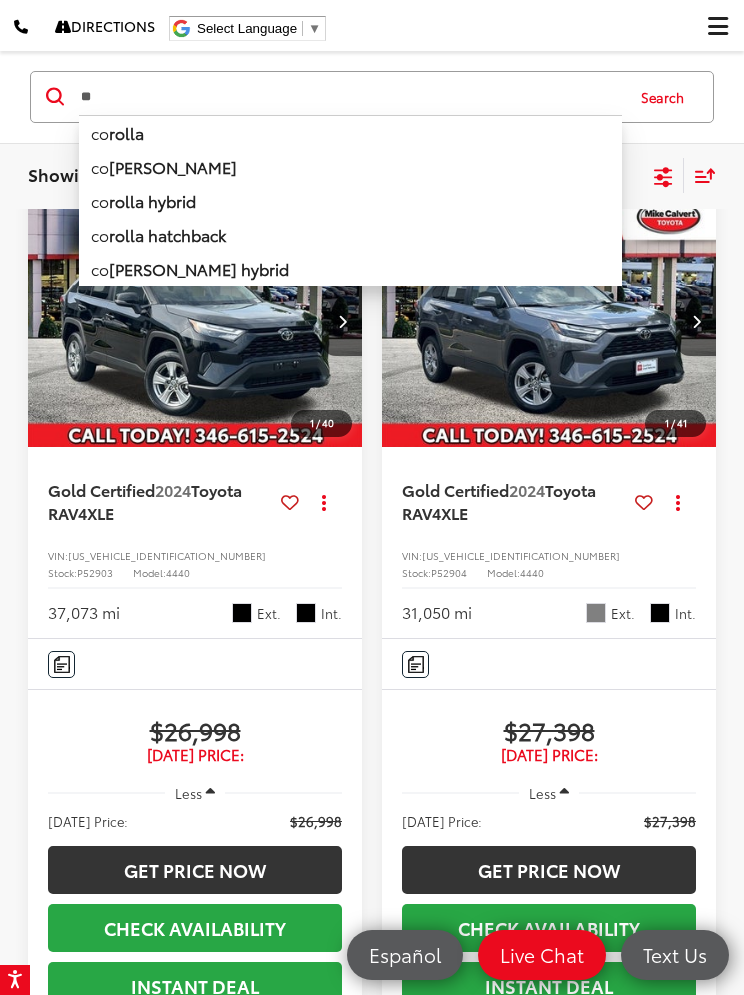 click on "rolla" at bounding box center [126, 131] 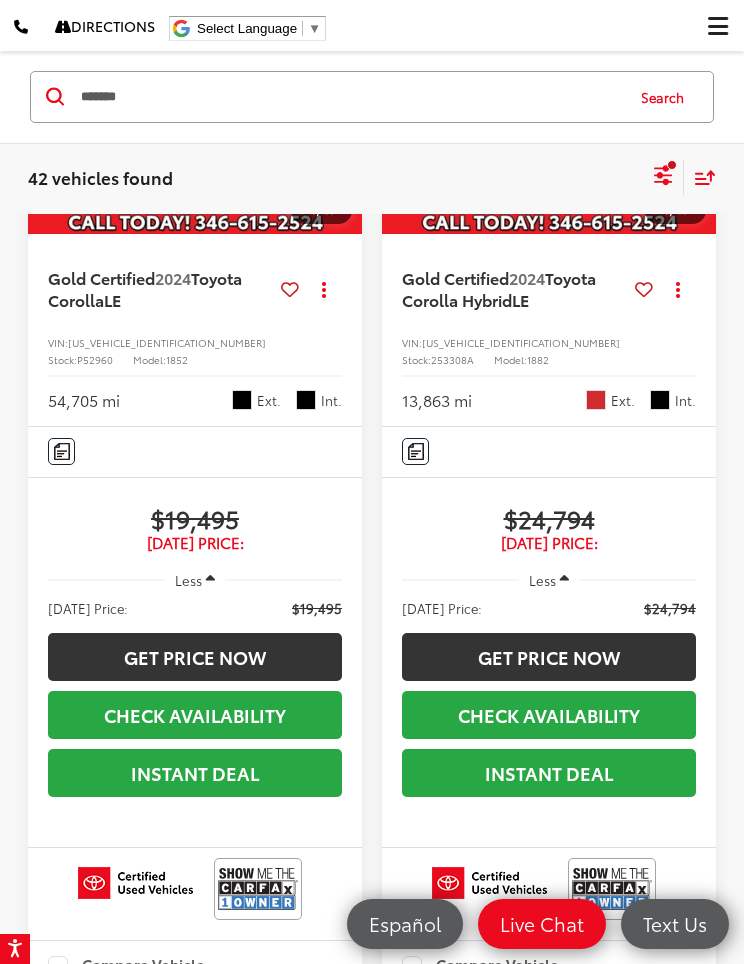 scroll, scrollTop: 1421, scrollLeft: 0, axis: vertical 